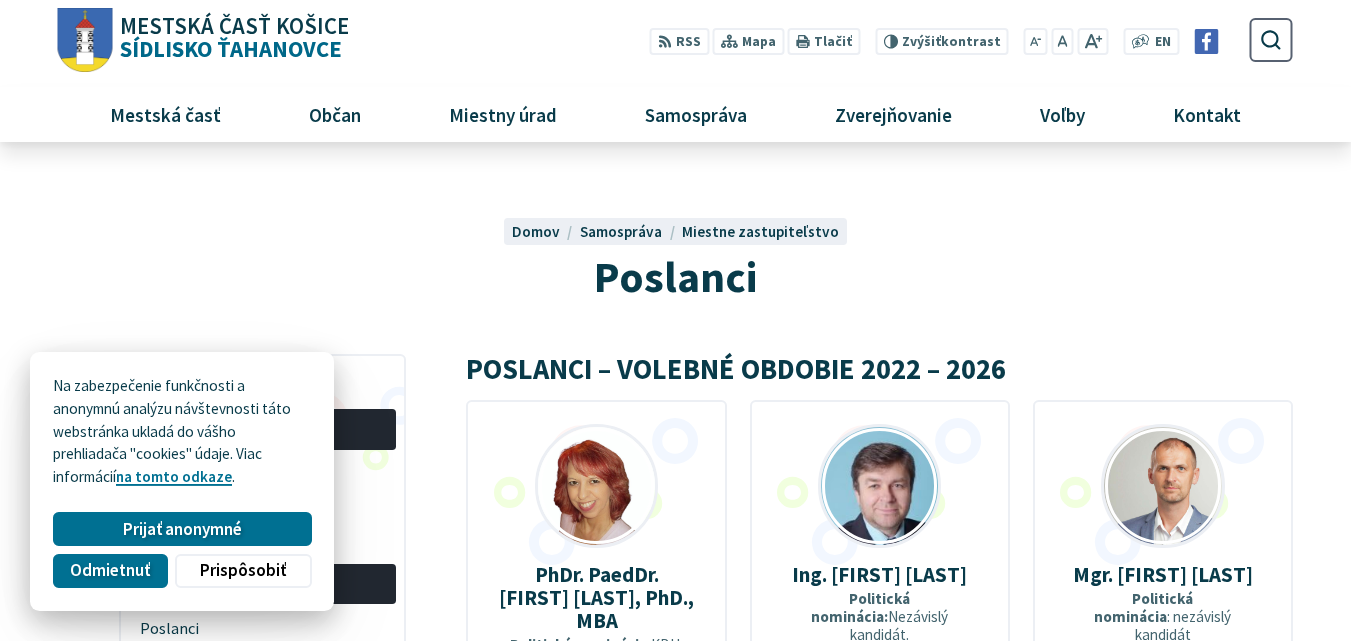 scroll, scrollTop: 0, scrollLeft: 0, axis: both 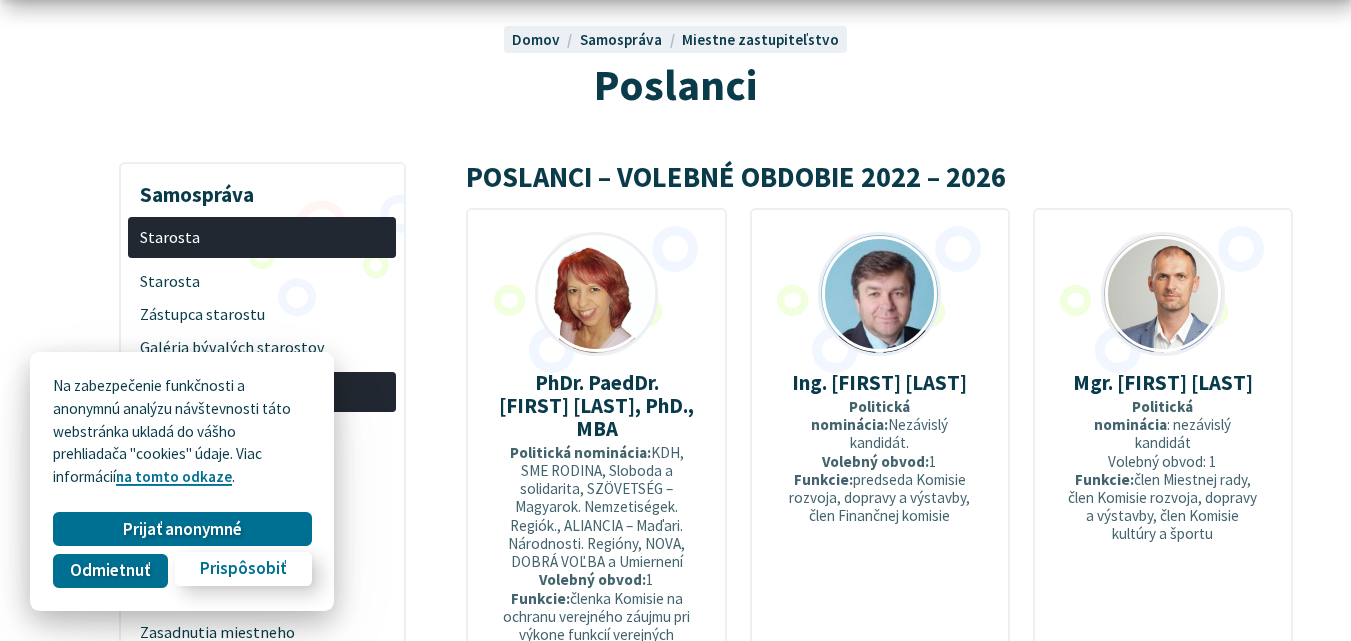 click on "Prispôsobiť" at bounding box center (243, 569) 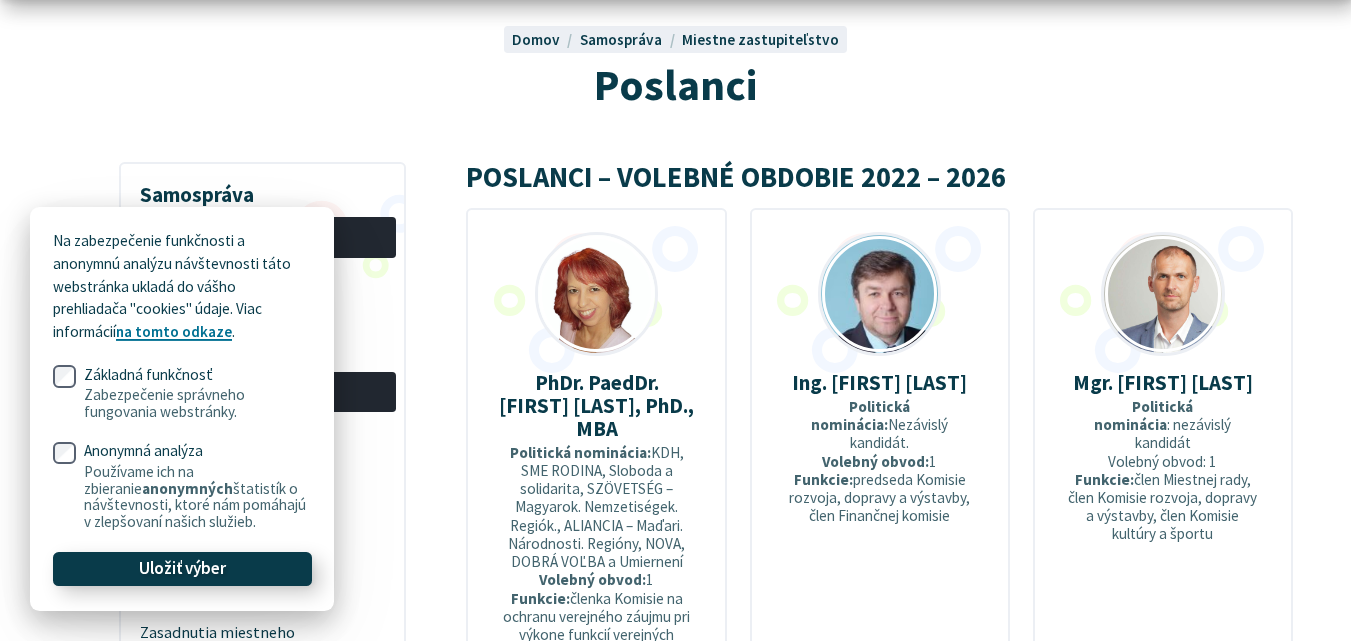 click on "Uložiť výber" at bounding box center [182, 569] 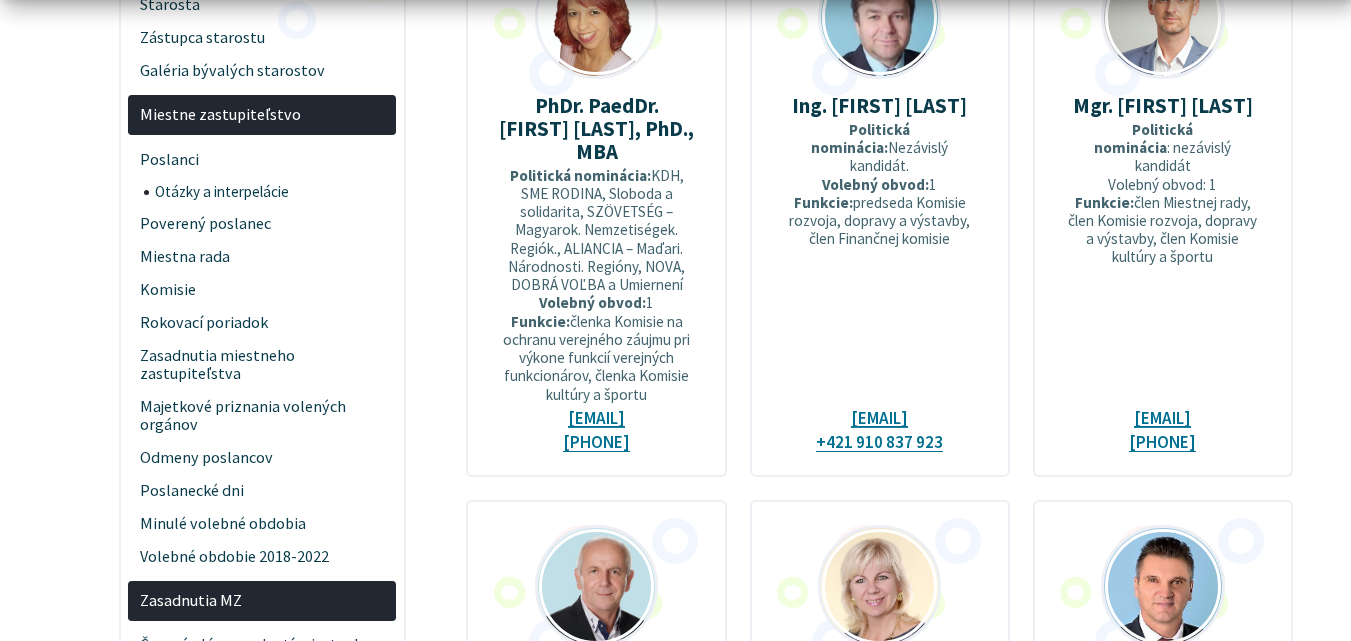 scroll, scrollTop: 481, scrollLeft: 0, axis: vertical 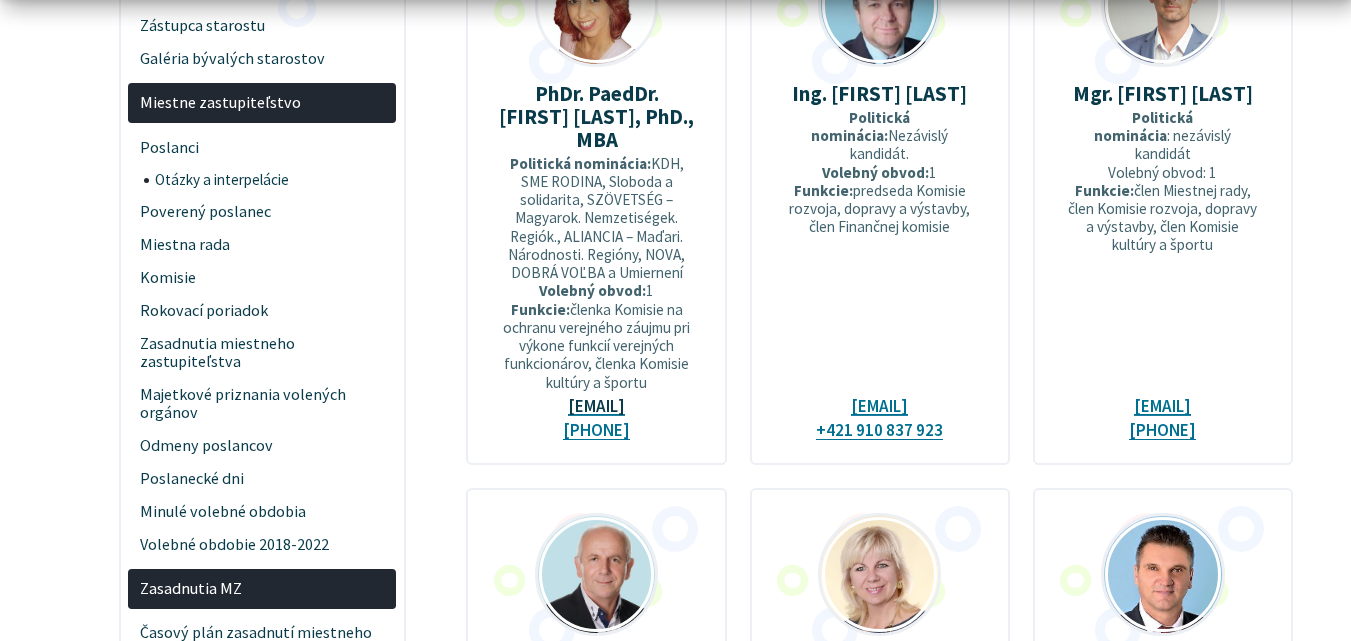 drag, startPoint x: 492, startPoint y: 408, endPoint x: 624, endPoint y: 428, distance: 133.50656 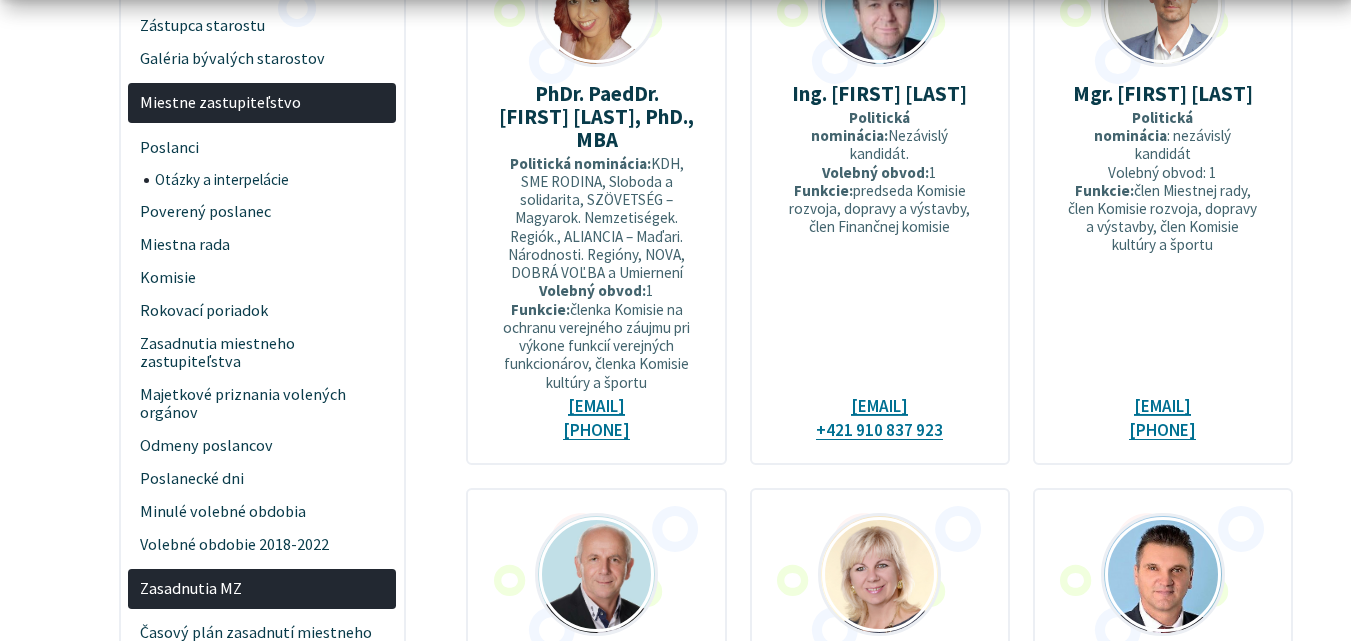 click on "PhDr. PaedDr. [FIRST] [LAST], PhD., MBA
Politická nominácia: KDH, SME RODINA, Sloboda a solidarita, SZÖVETSÉG – Magyarok. Nemzetiségek. Regiók., ALIANCIA – Maďari. Národnosti. Regióny, NOVA, DOBRÁ VOĽBA a Umiernení Volebný obvod: 1 Funkcie: členka Komisie na ochranu verejného záujmu pri výkone funkcií verejných funkcionárov, členka Komisie kultúry a športu
[EMAIL]
[PHONE]" at bounding box center (596, 192) 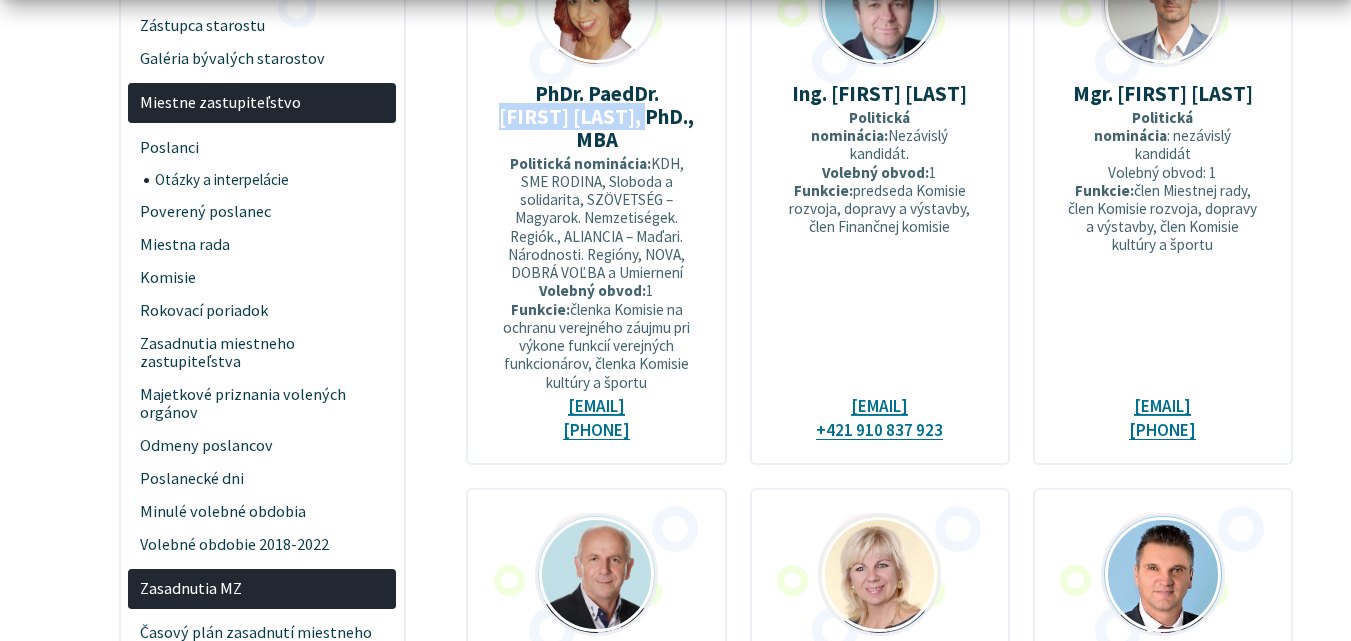 drag, startPoint x: 631, startPoint y: 97, endPoint x: 619, endPoint y: 117, distance: 23.323807 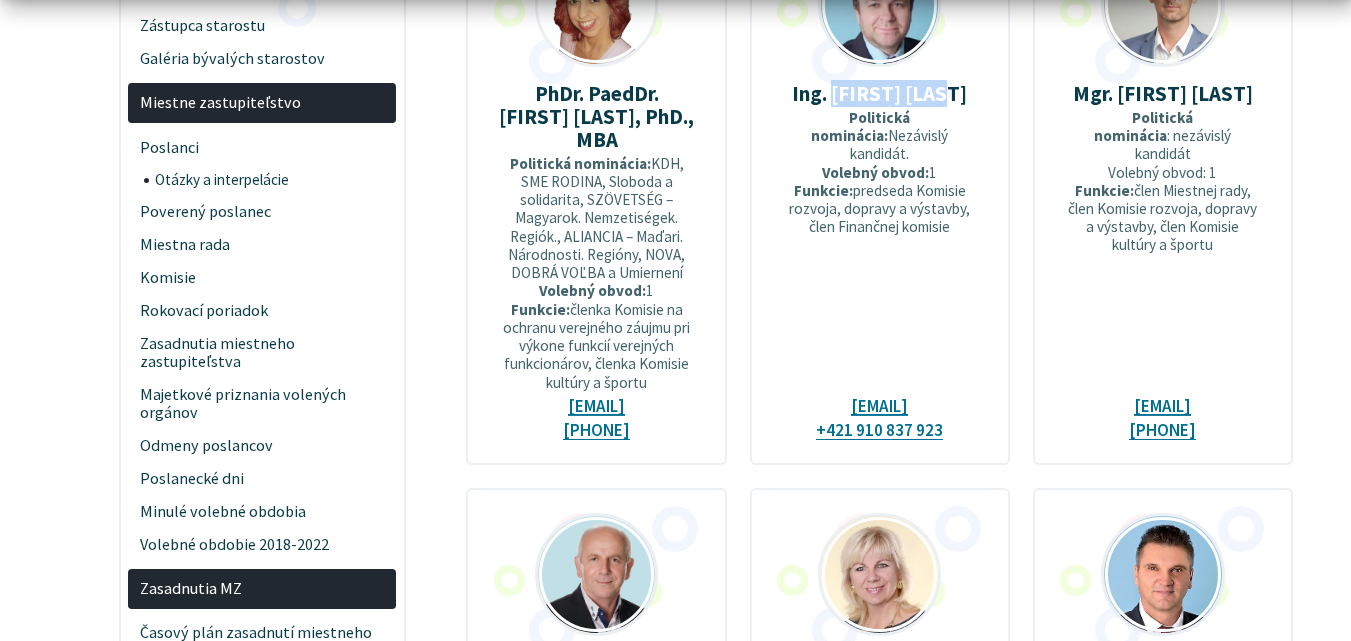 drag, startPoint x: 970, startPoint y: 96, endPoint x: 843, endPoint y: 92, distance: 127.06297 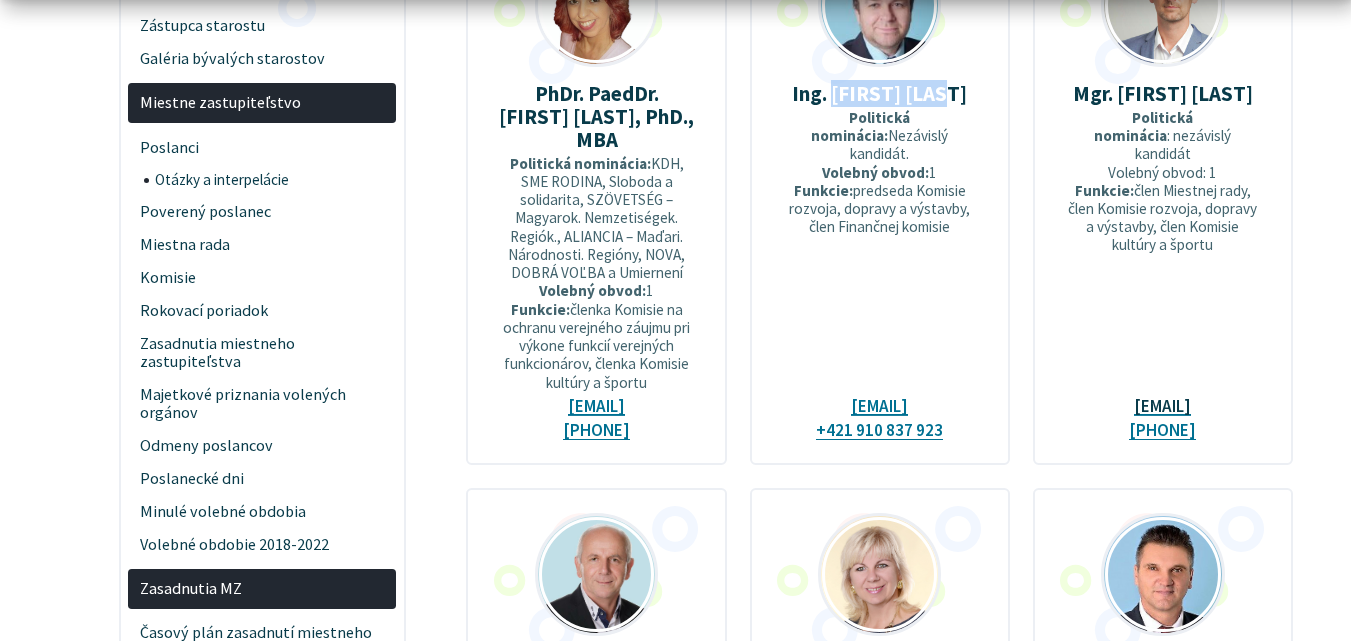 drag, startPoint x: 1059, startPoint y: 402, endPoint x: 1183, endPoint y: 426, distance: 126.30122 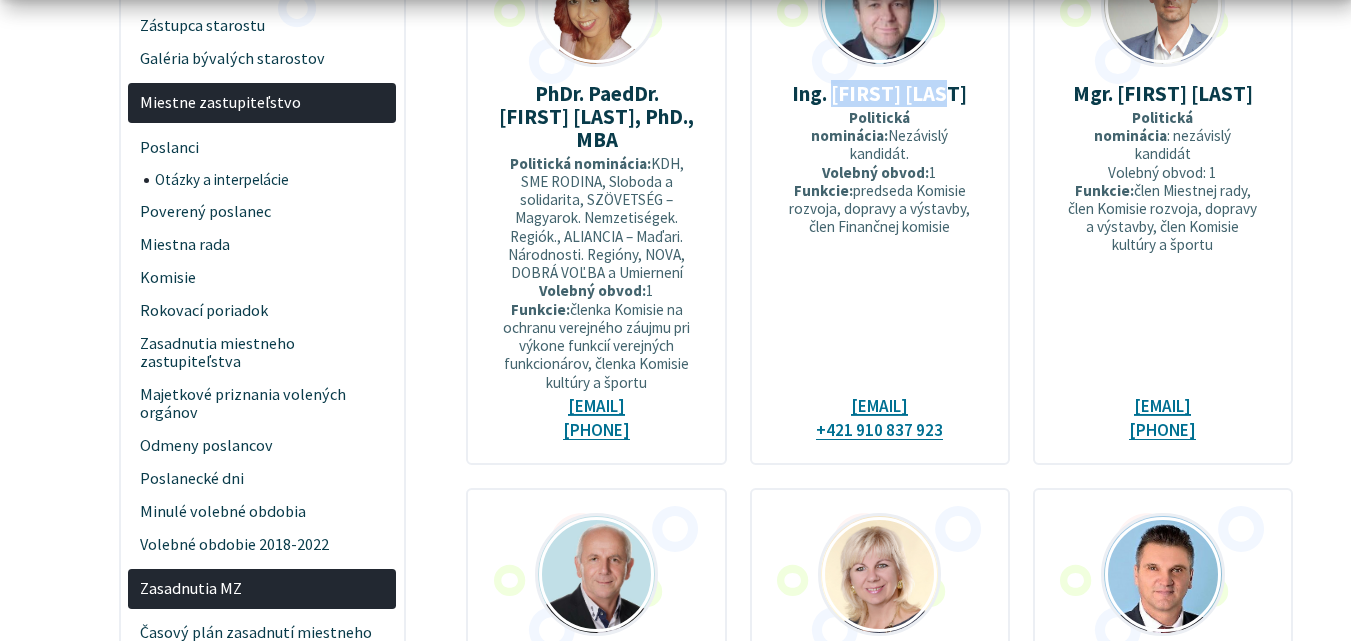 drag, startPoint x: 1211, startPoint y: 122, endPoint x: 1161, endPoint y: 94, distance: 57.306194 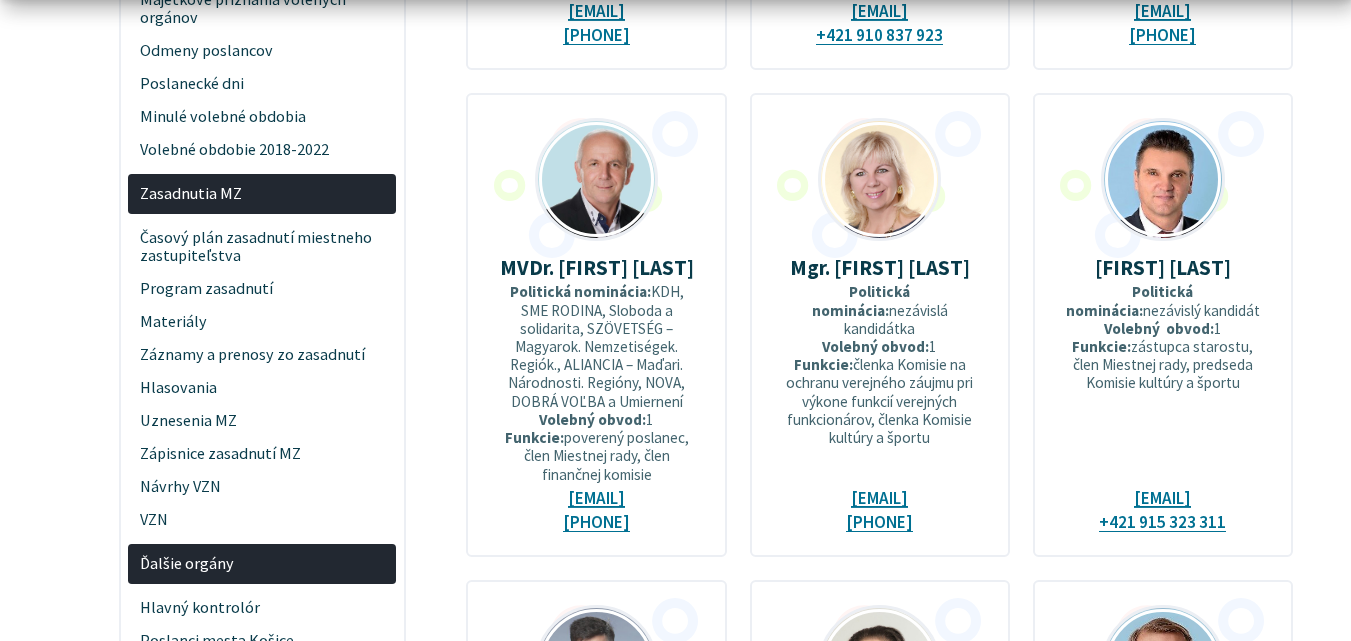 scroll, scrollTop: 916, scrollLeft: 0, axis: vertical 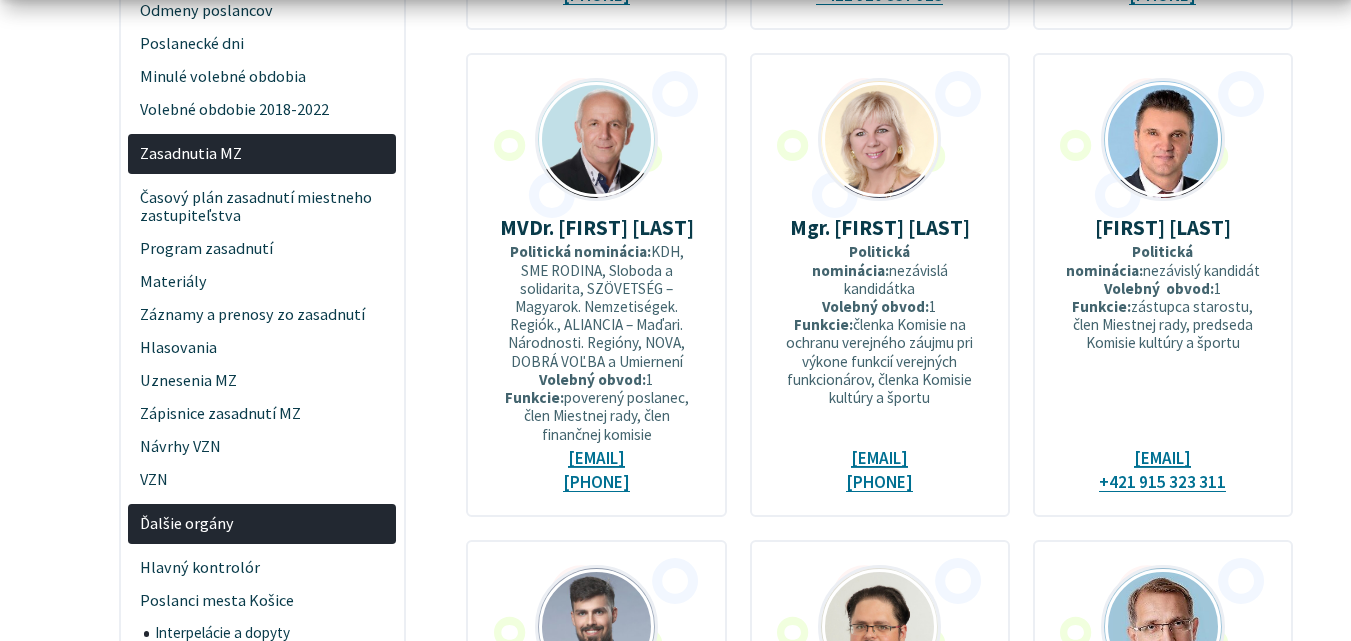 drag, startPoint x: 646, startPoint y: 478, endPoint x: 538, endPoint y: 480, distance: 108.01852 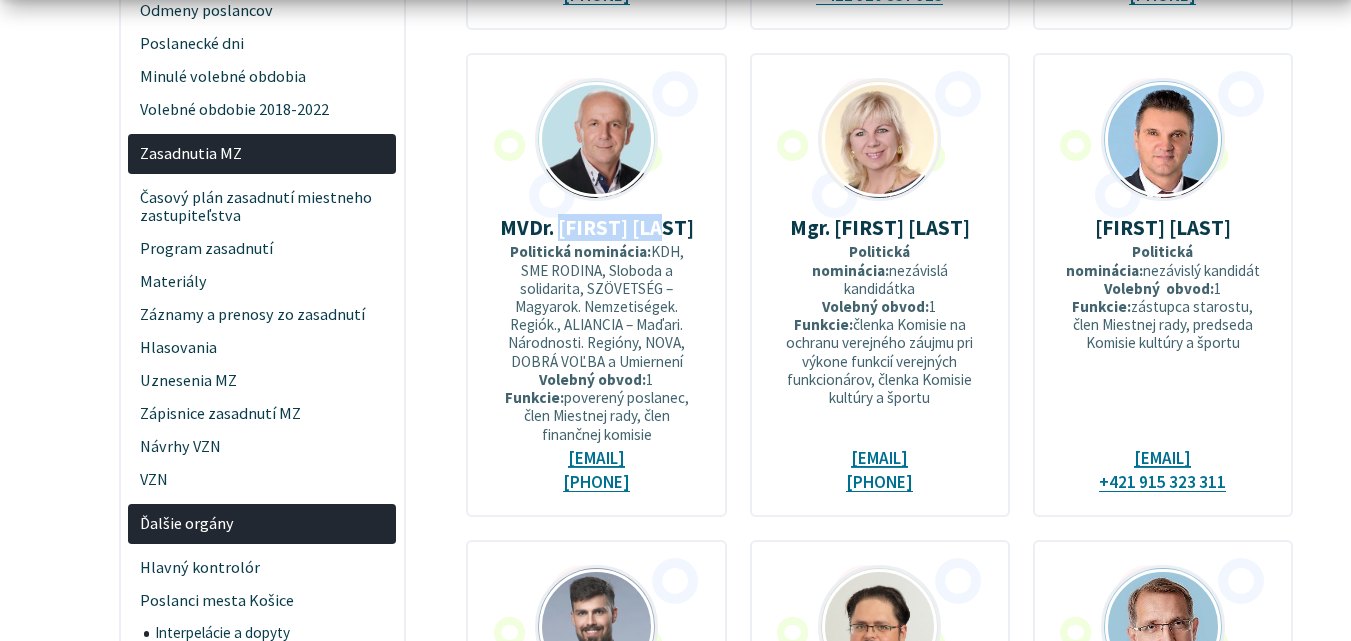 drag, startPoint x: 681, startPoint y: 257, endPoint x: 575, endPoint y: 247, distance: 106.47065 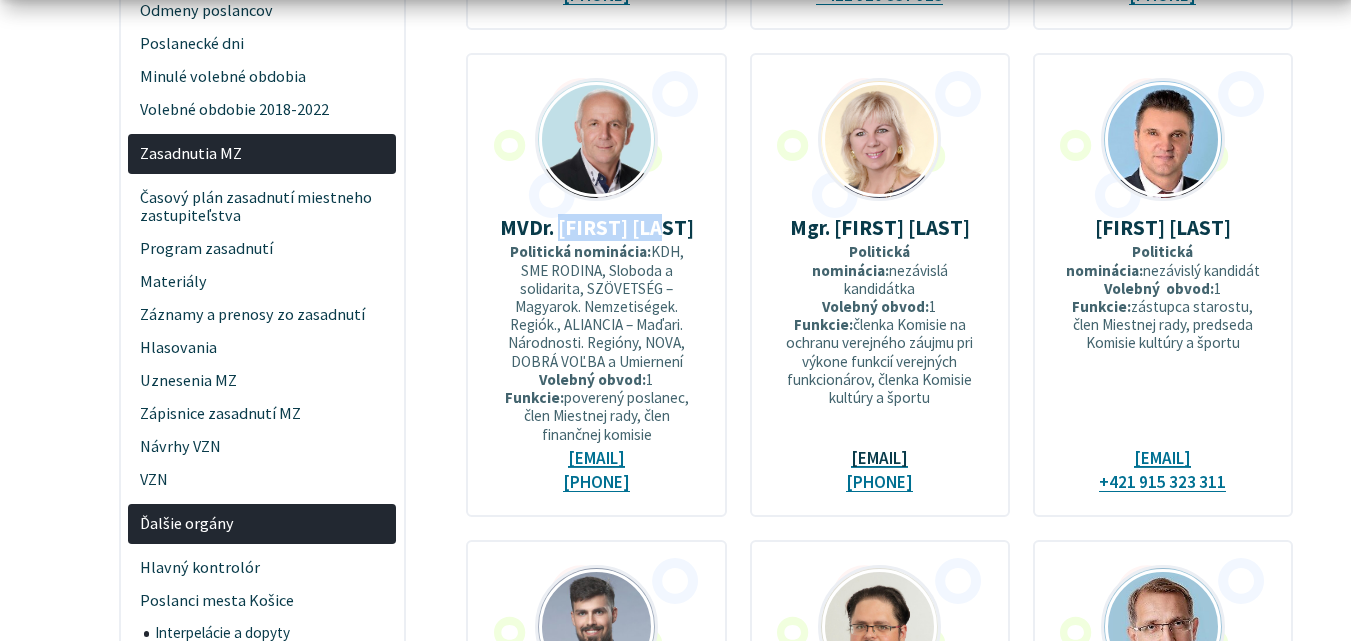 drag, startPoint x: 975, startPoint y: 475, endPoint x: 797, endPoint y: 479, distance: 178.04494 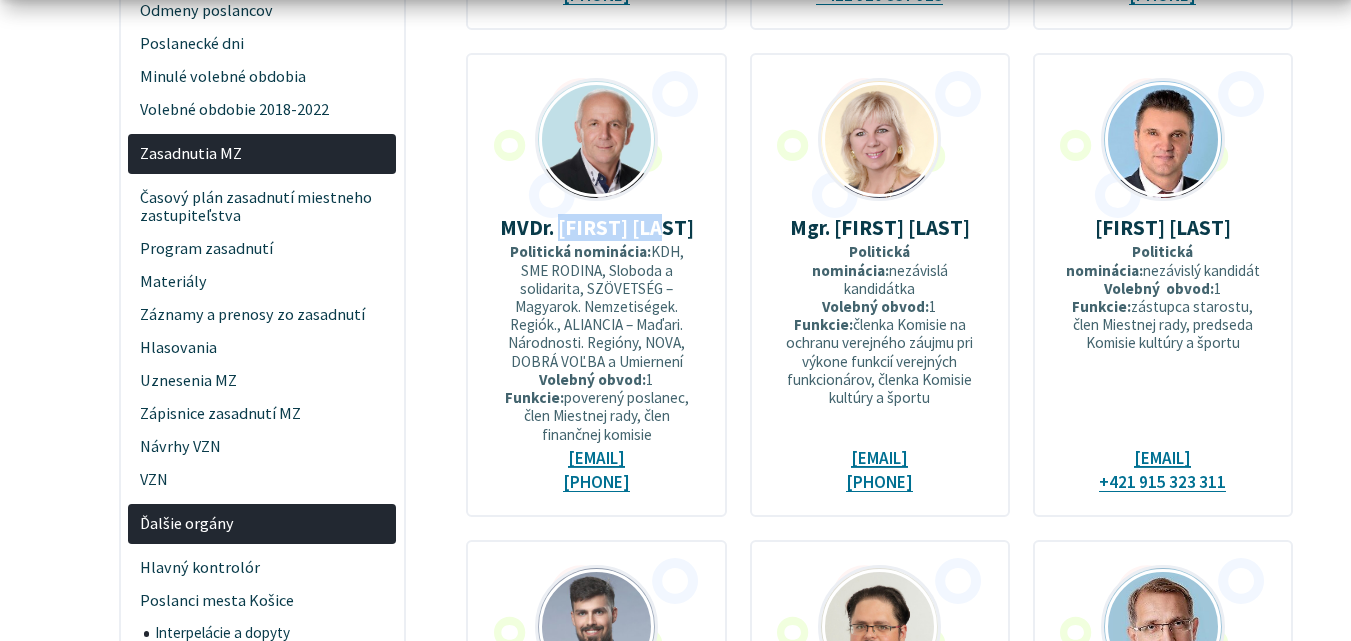 drag, startPoint x: 882, startPoint y: 251, endPoint x: 941, endPoint y: 274, distance: 63.324562 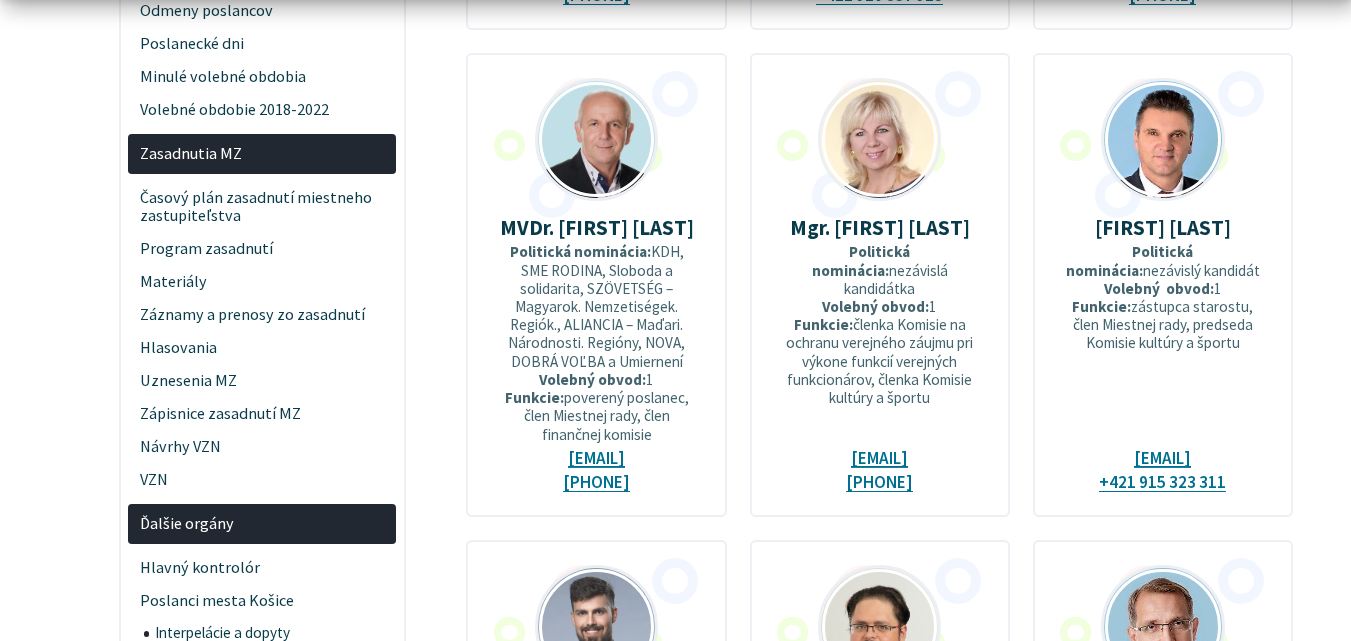 click on "[FIRST] [LAST]" at bounding box center (1163, 227) 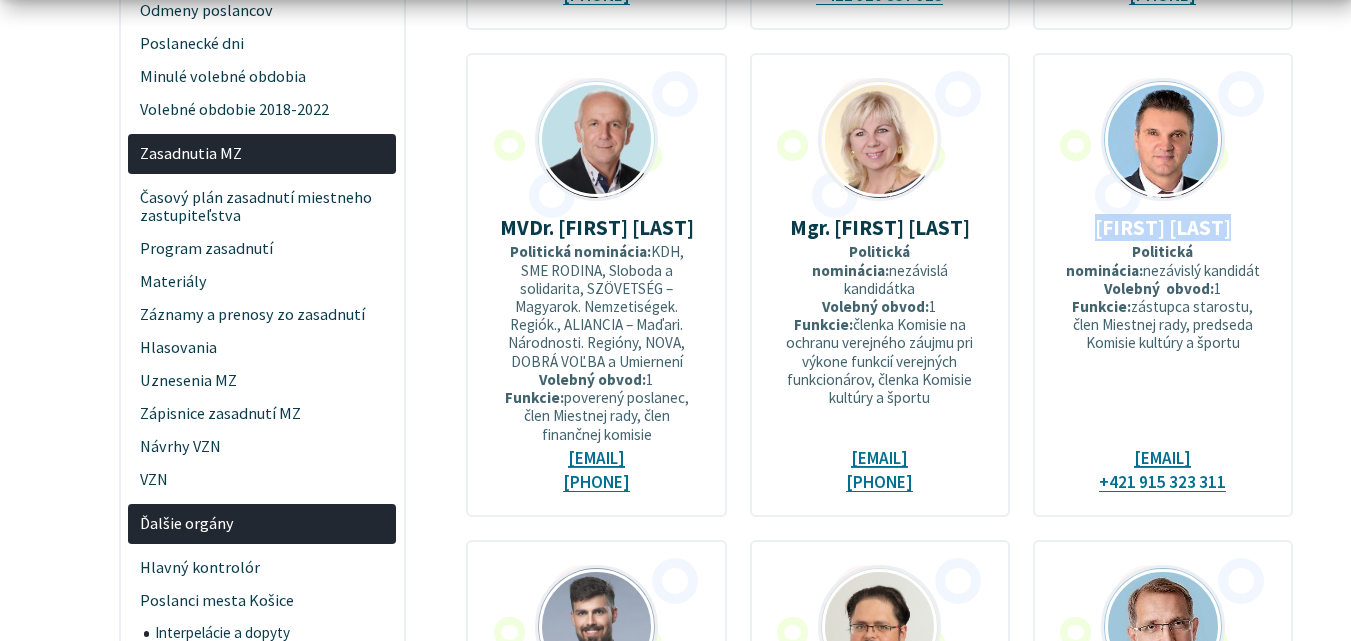 click on "[FIRST] [LAST]" at bounding box center (1163, 227) 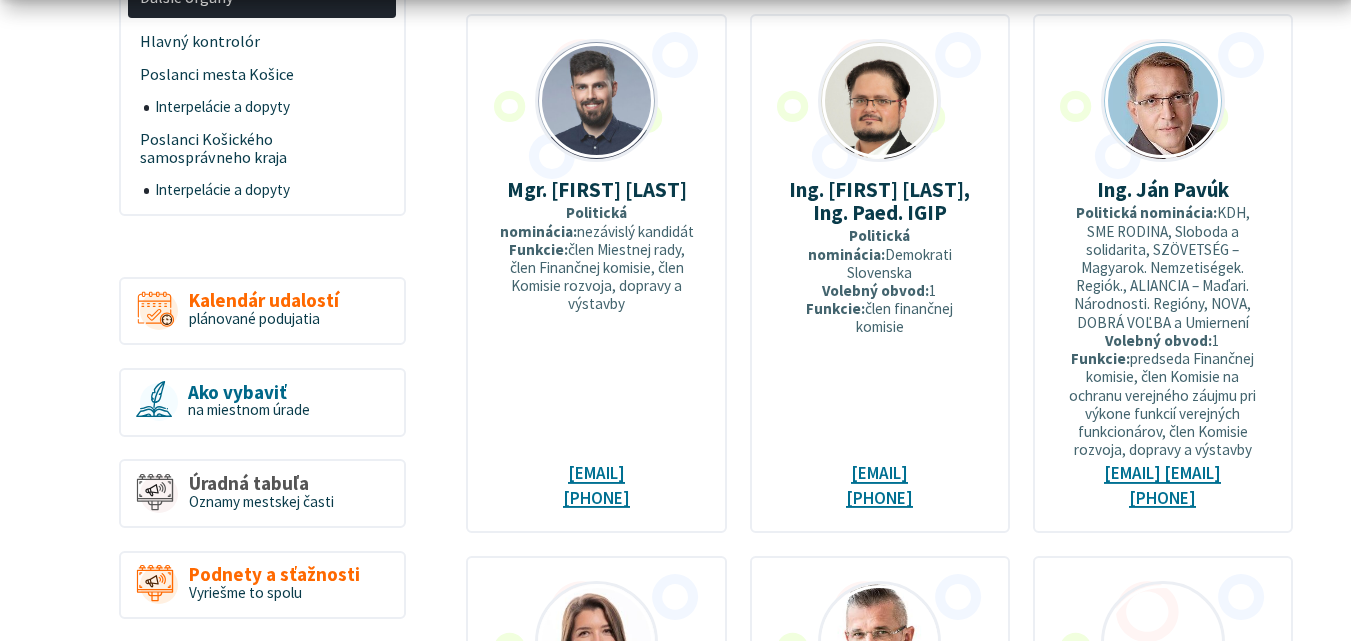 scroll, scrollTop: 1481, scrollLeft: 0, axis: vertical 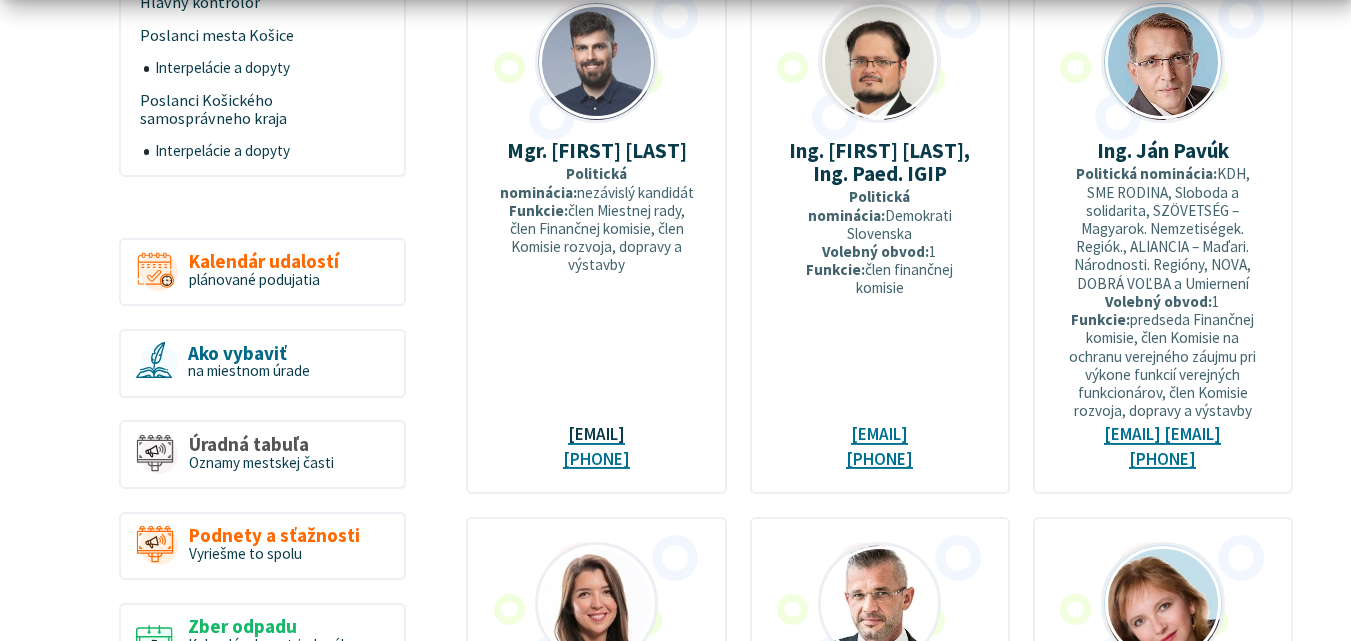drag, startPoint x: 496, startPoint y: 448, endPoint x: 631, endPoint y: 467, distance: 136.33047 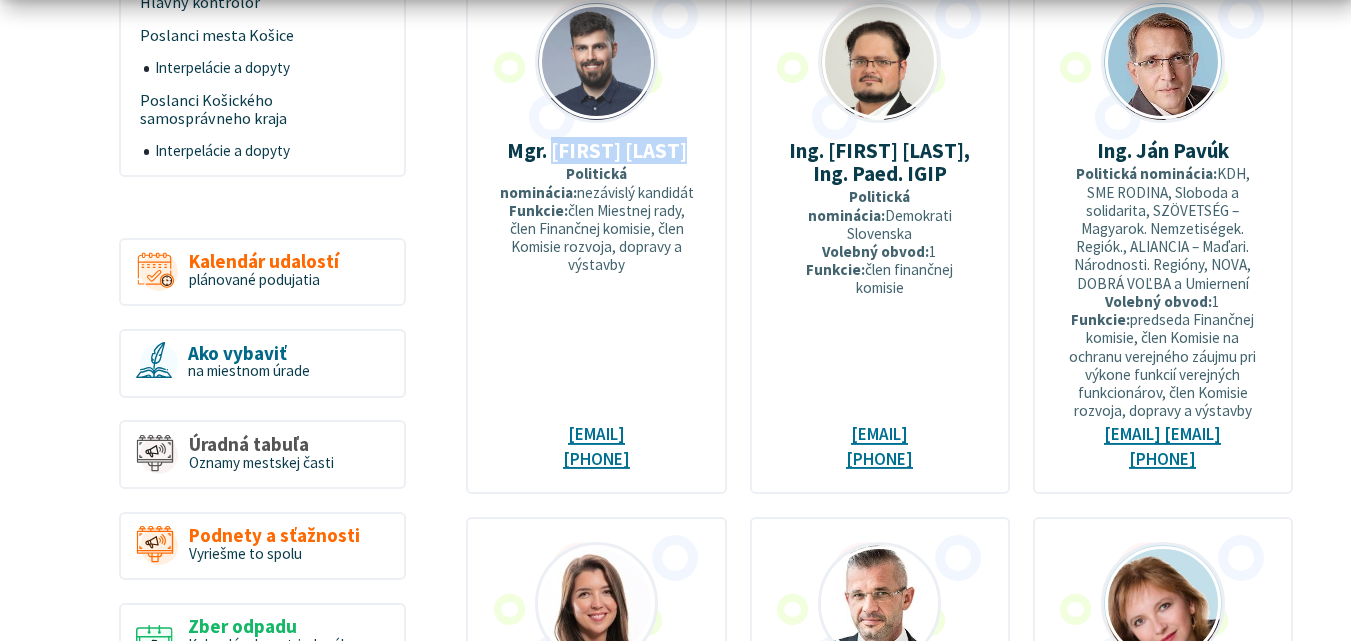drag, startPoint x: 545, startPoint y: 165, endPoint x: 701, endPoint y: 170, distance: 156.08011 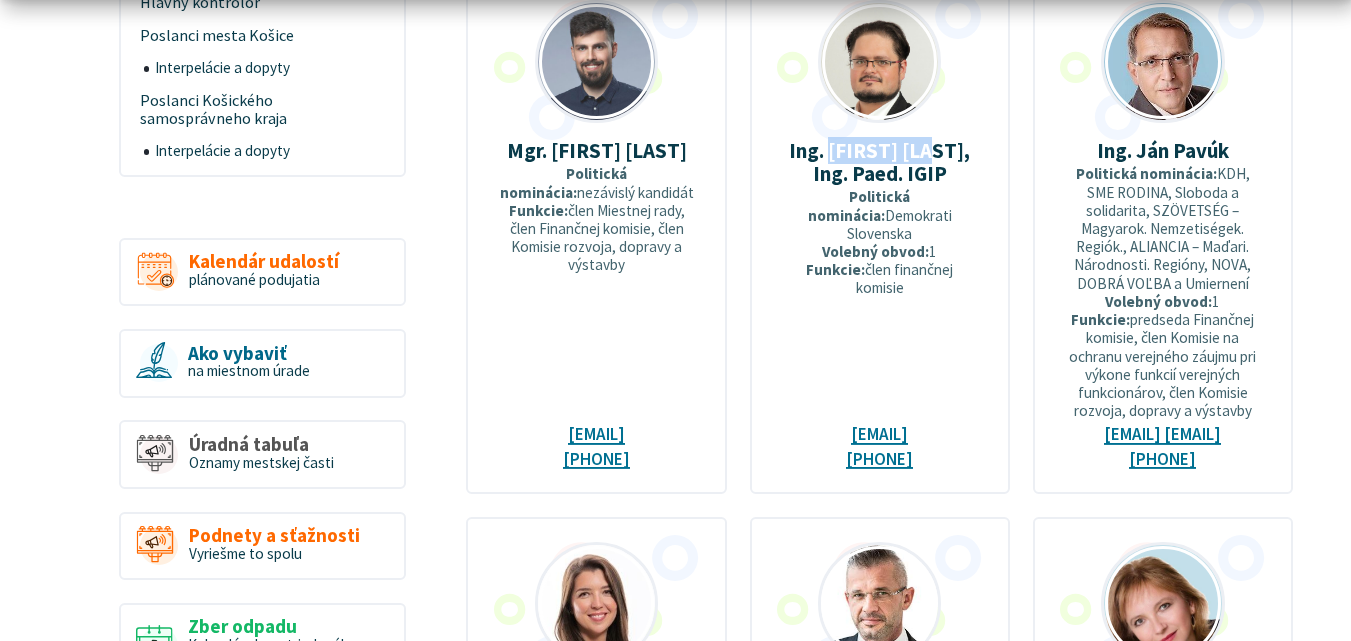 drag, startPoint x: 840, startPoint y: 169, endPoint x: 947, endPoint y: 173, distance: 107.07474 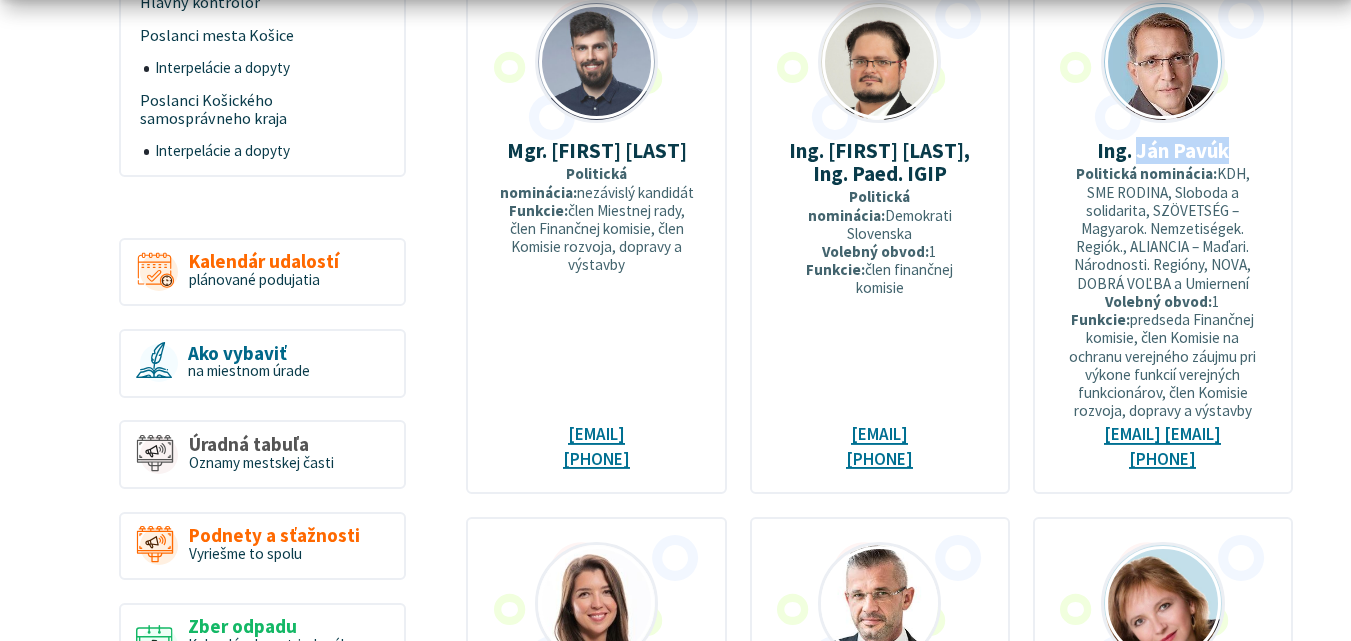 drag, startPoint x: 1136, startPoint y: 172, endPoint x: 1272, endPoint y: 175, distance: 136.03308 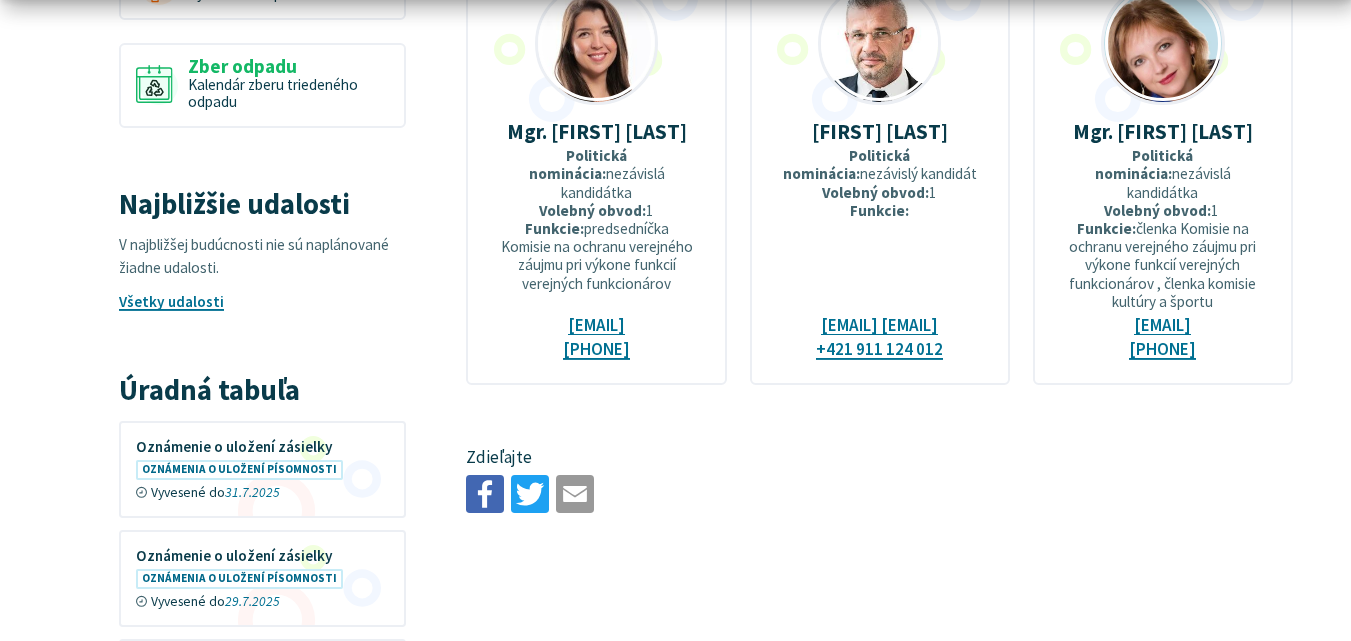 scroll, scrollTop: 2053, scrollLeft: 0, axis: vertical 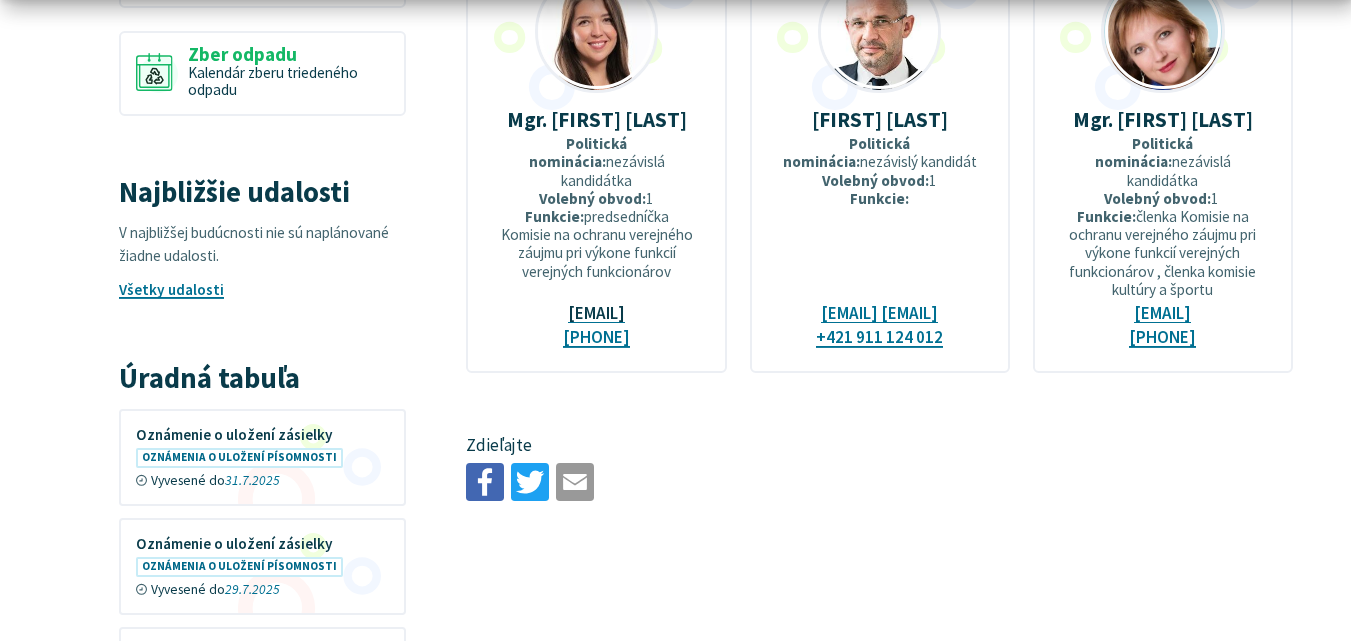 drag, startPoint x: 493, startPoint y: 355, endPoint x: 636, endPoint y: 376, distance: 144.53374 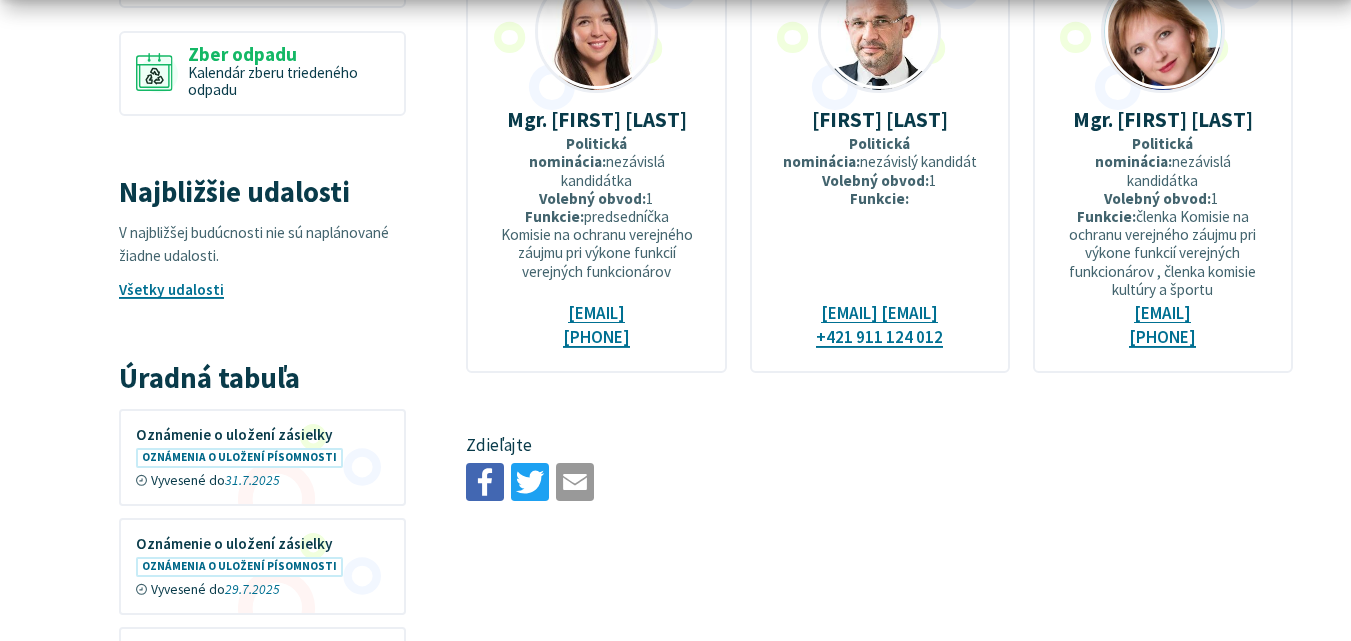 drag, startPoint x: 583, startPoint y: 156, endPoint x: 650, endPoint y: 186, distance: 73.409805 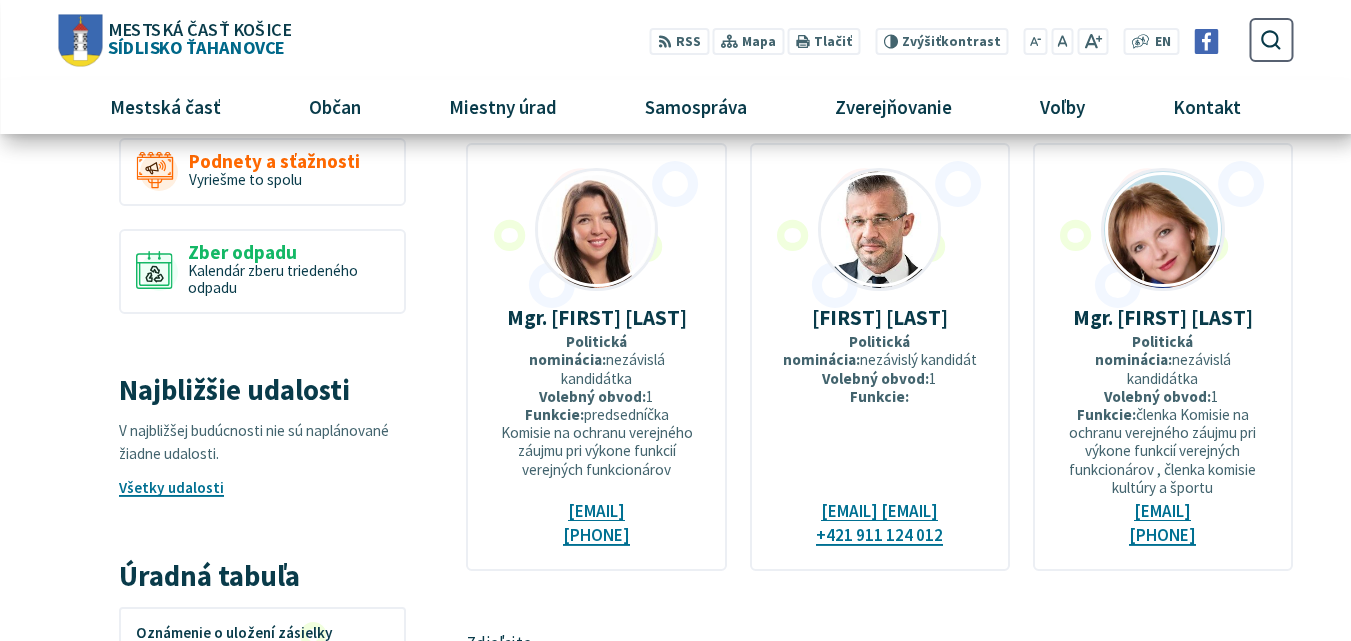 scroll, scrollTop: 1691, scrollLeft: 0, axis: vertical 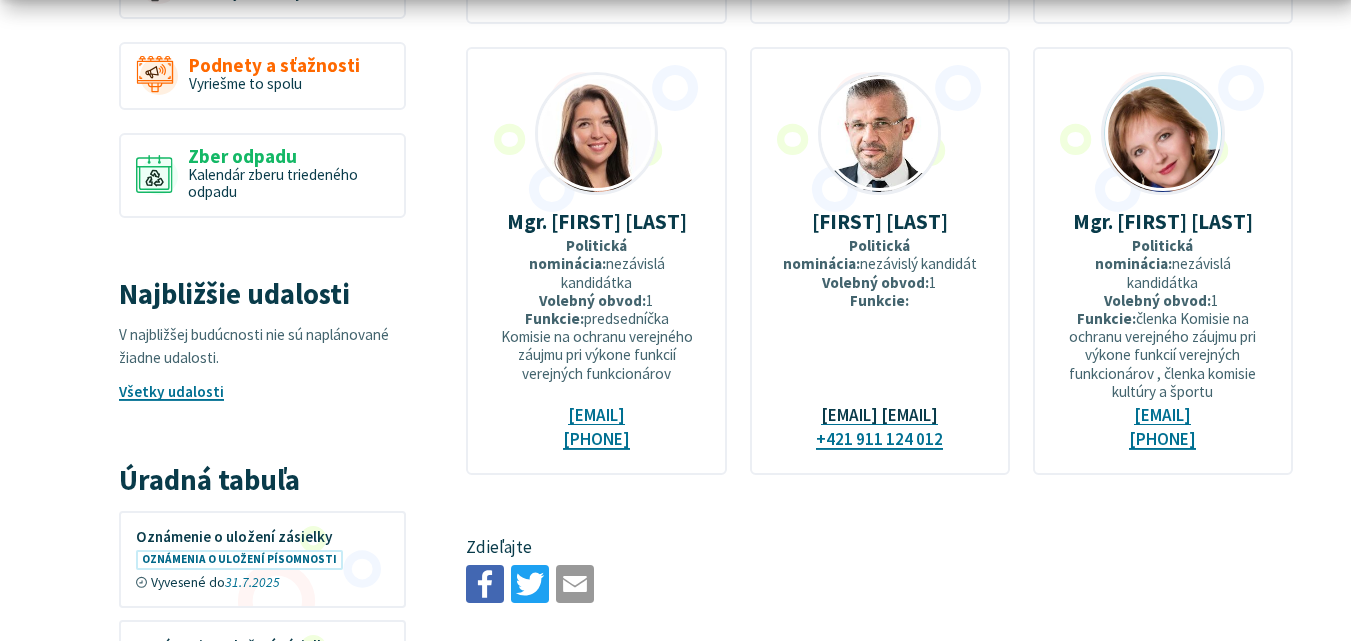 drag, startPoint x: 776, startPoint y: 459, endPoint x: 972, endPoint y: 460, distance: 196.00255 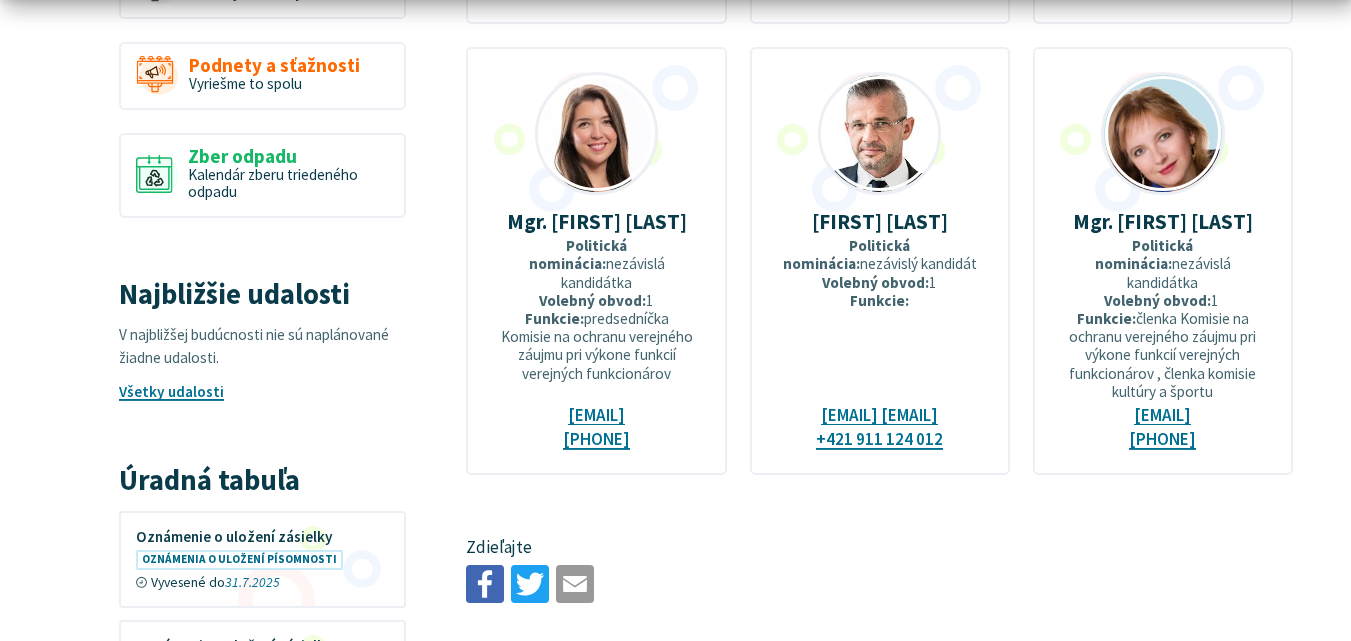 click on "[FIRST] [LAST]" at bounding box center (880, 221) 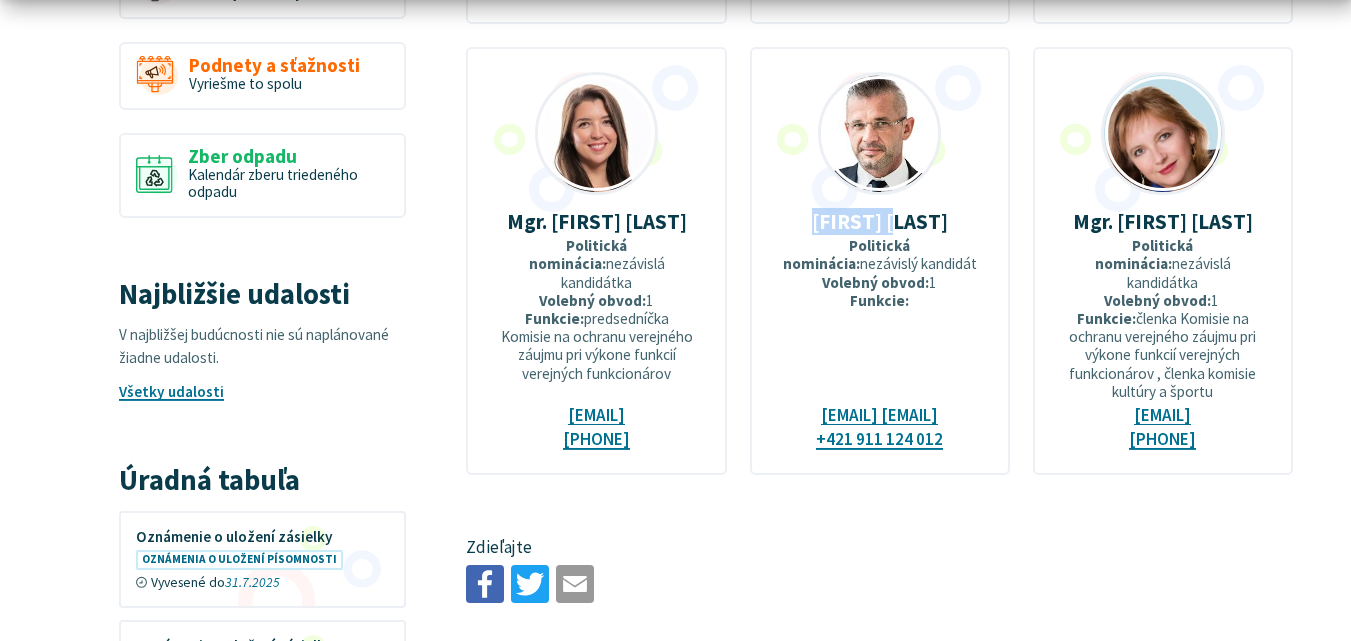 click on "[FIRST] [LAST]" at bounding box center (880, 221) 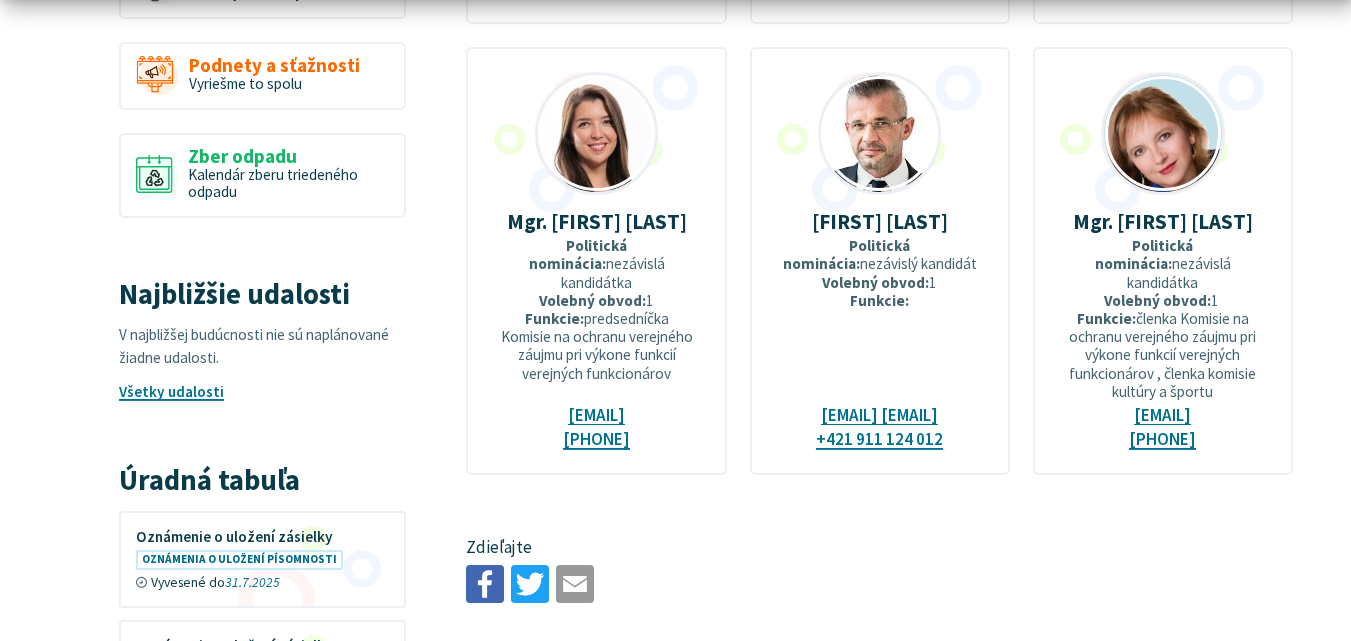 click on "[FIRST] [LAST]" at bounding box center [880, 221] 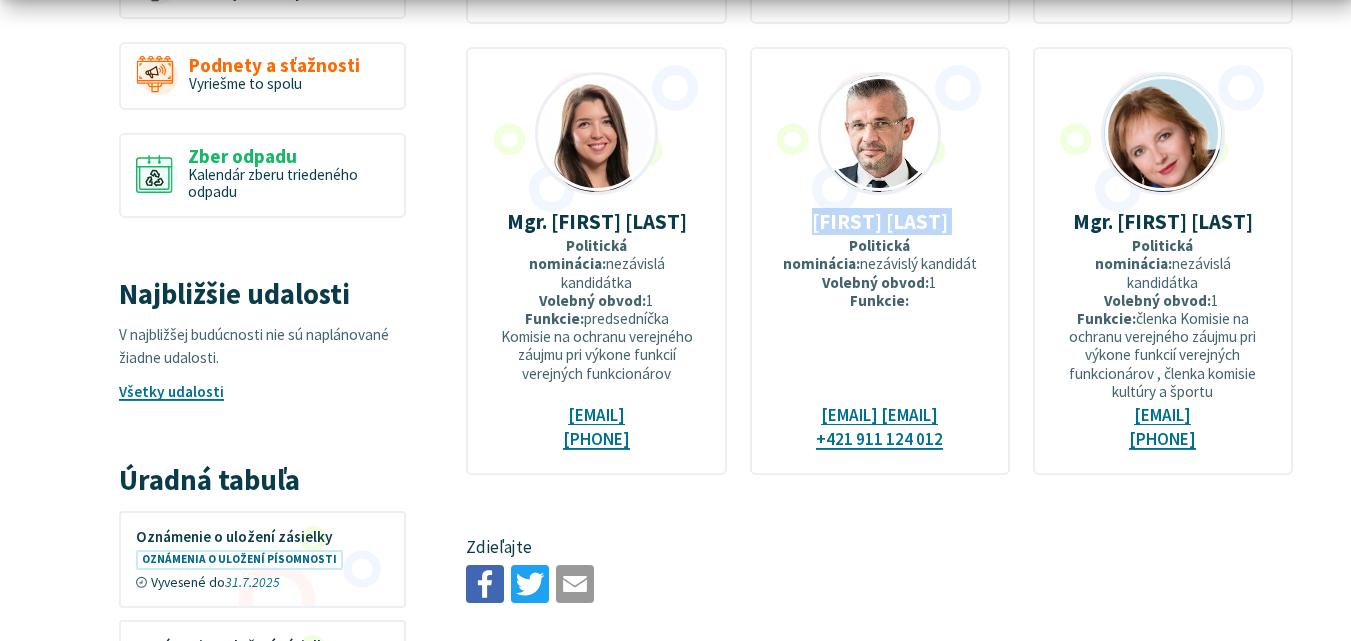 click on "[FIRST] [LAST]" at bounding box center (880, 221) 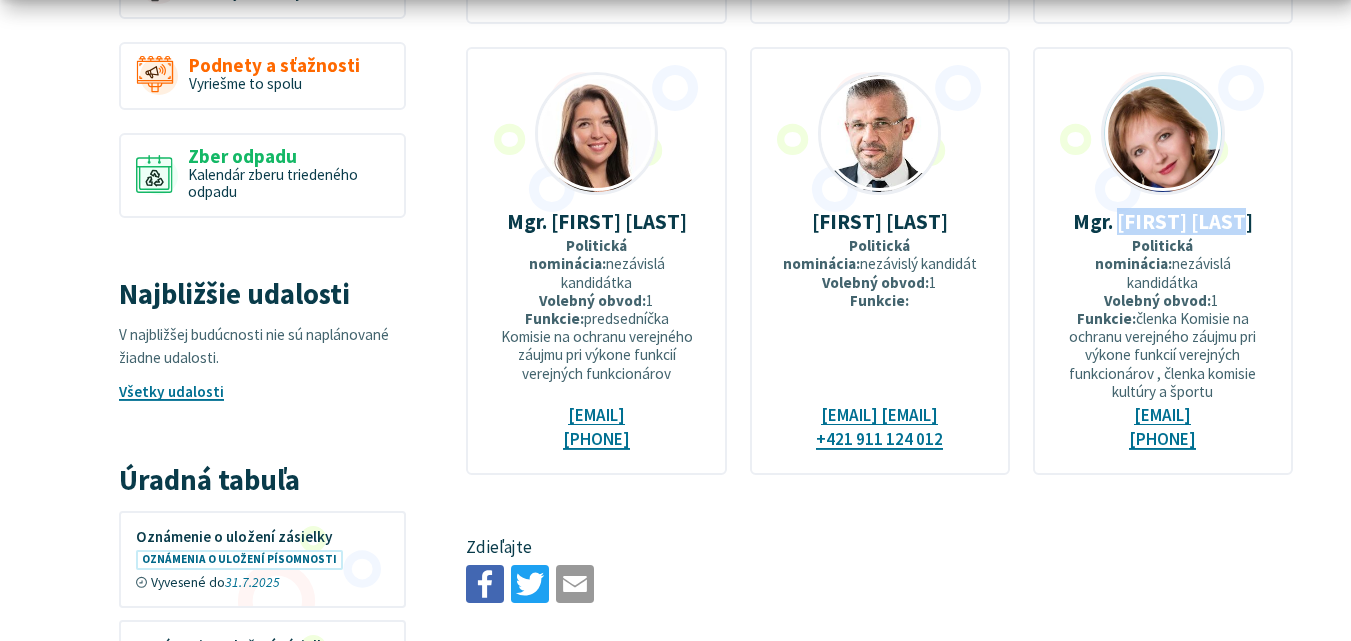 drag, startPoint x: 1110, startPoint y: 260, endPoint x: 1281, endPoint y: 267, distance: 171.14322 